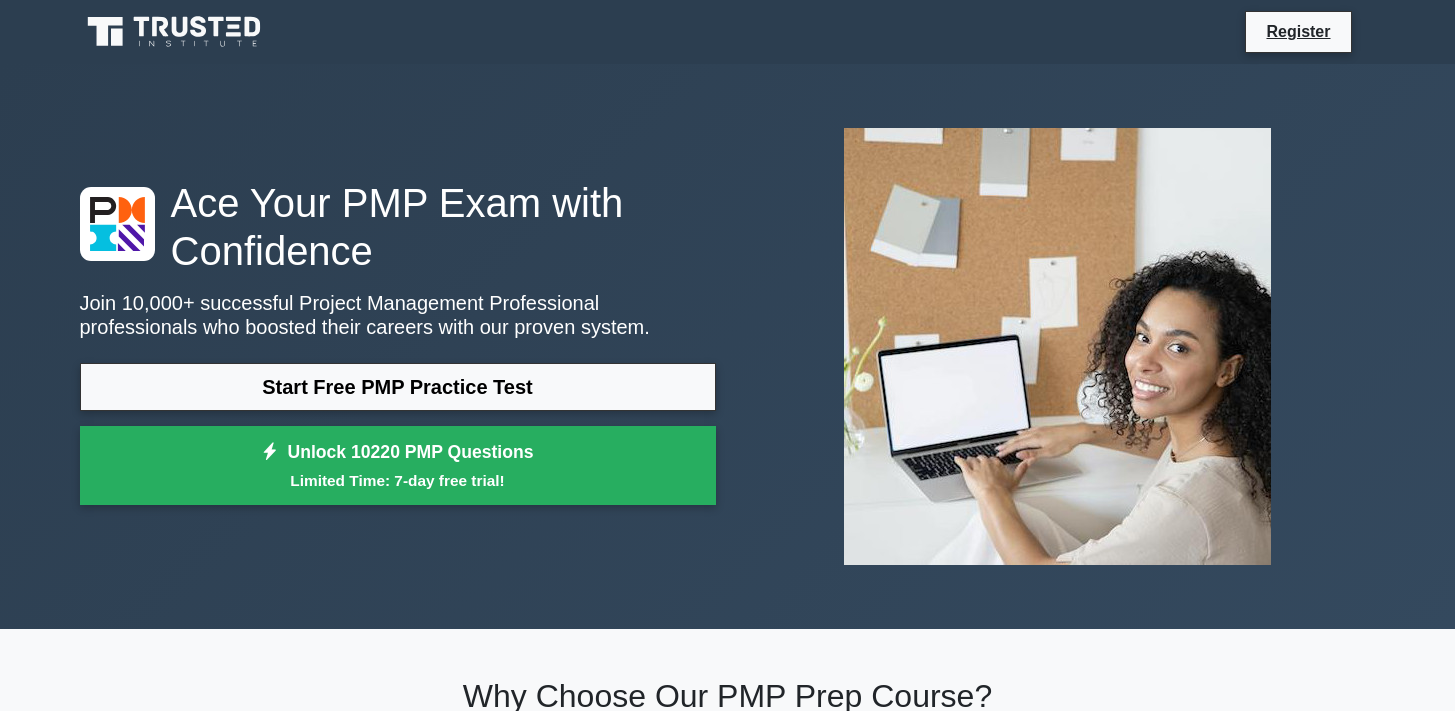 scroll, scrollTop: 107, scrollLeft: 0, axis: vertical 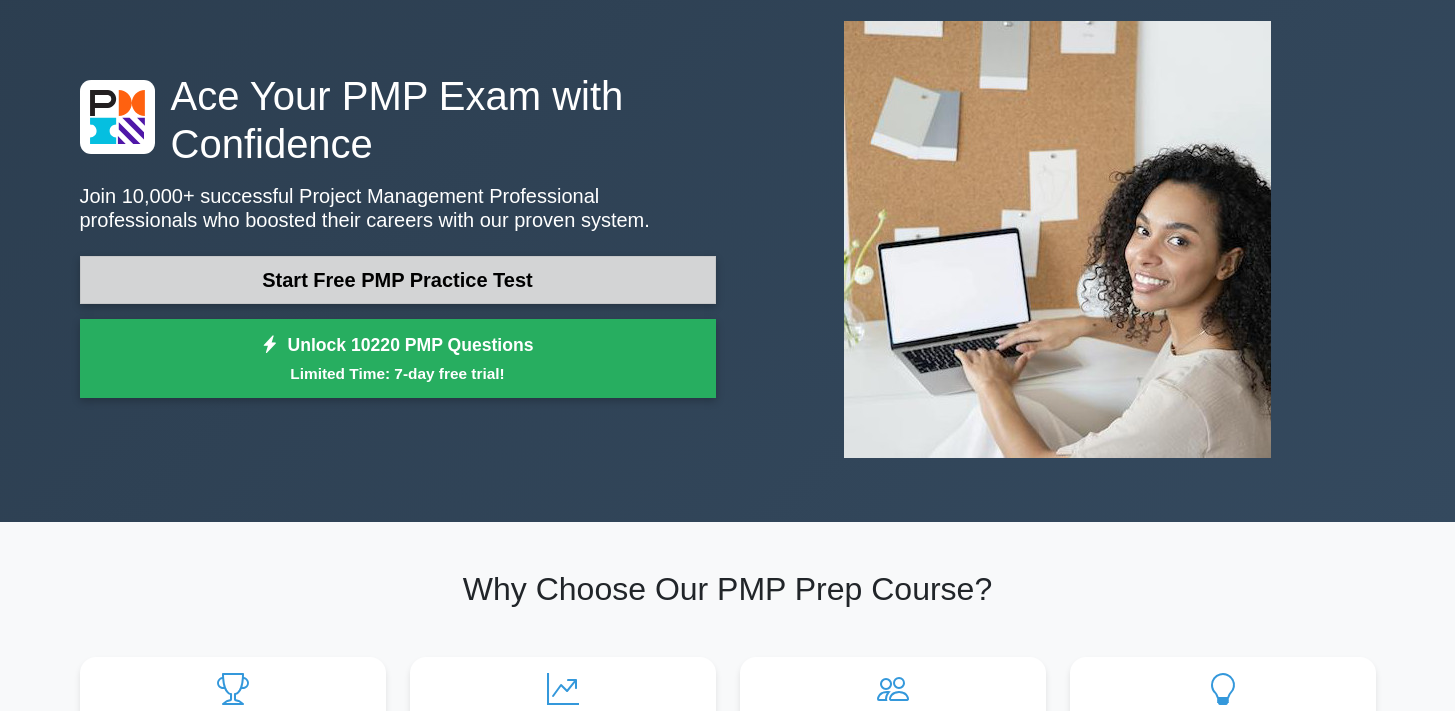 click on "Start Free PMP Practice Test" at bounding box center (398, 280) 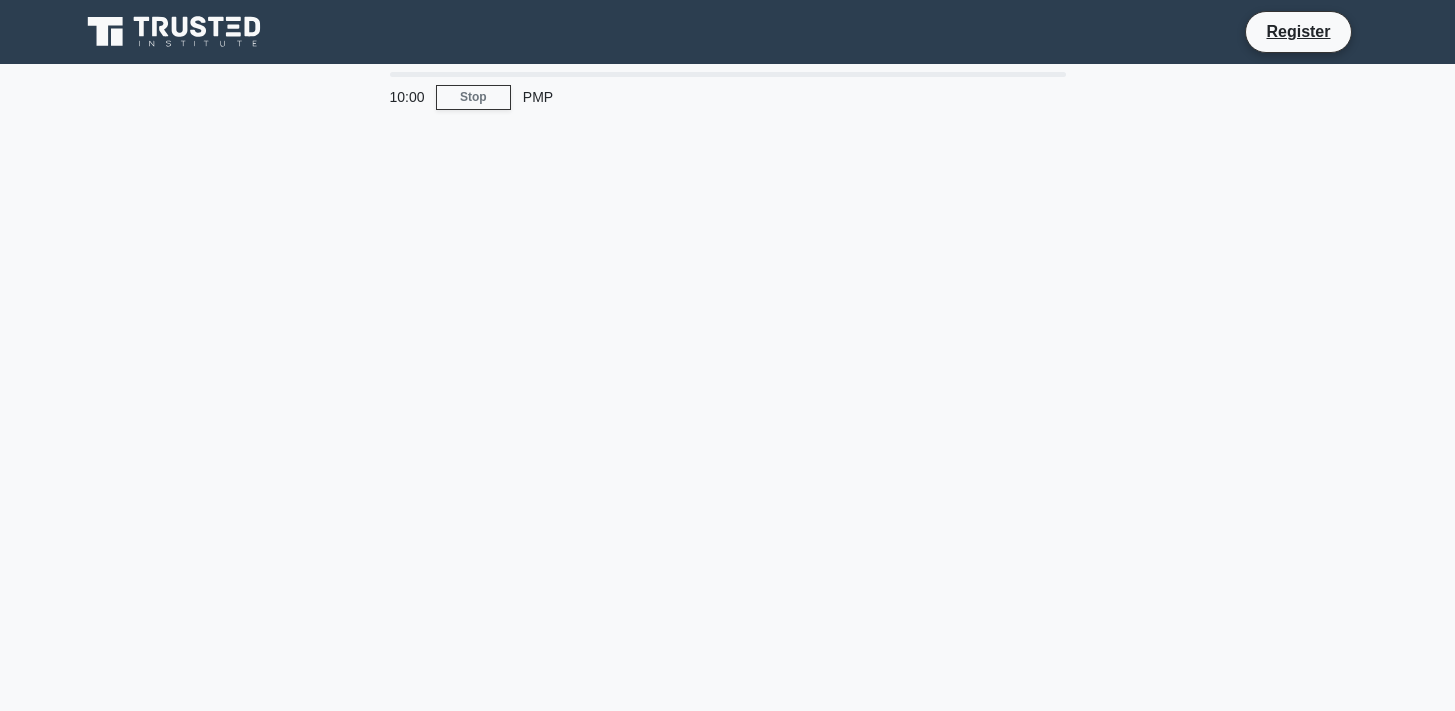 scroll, scrollTop: 0, scrollLeft: 0, axis: both 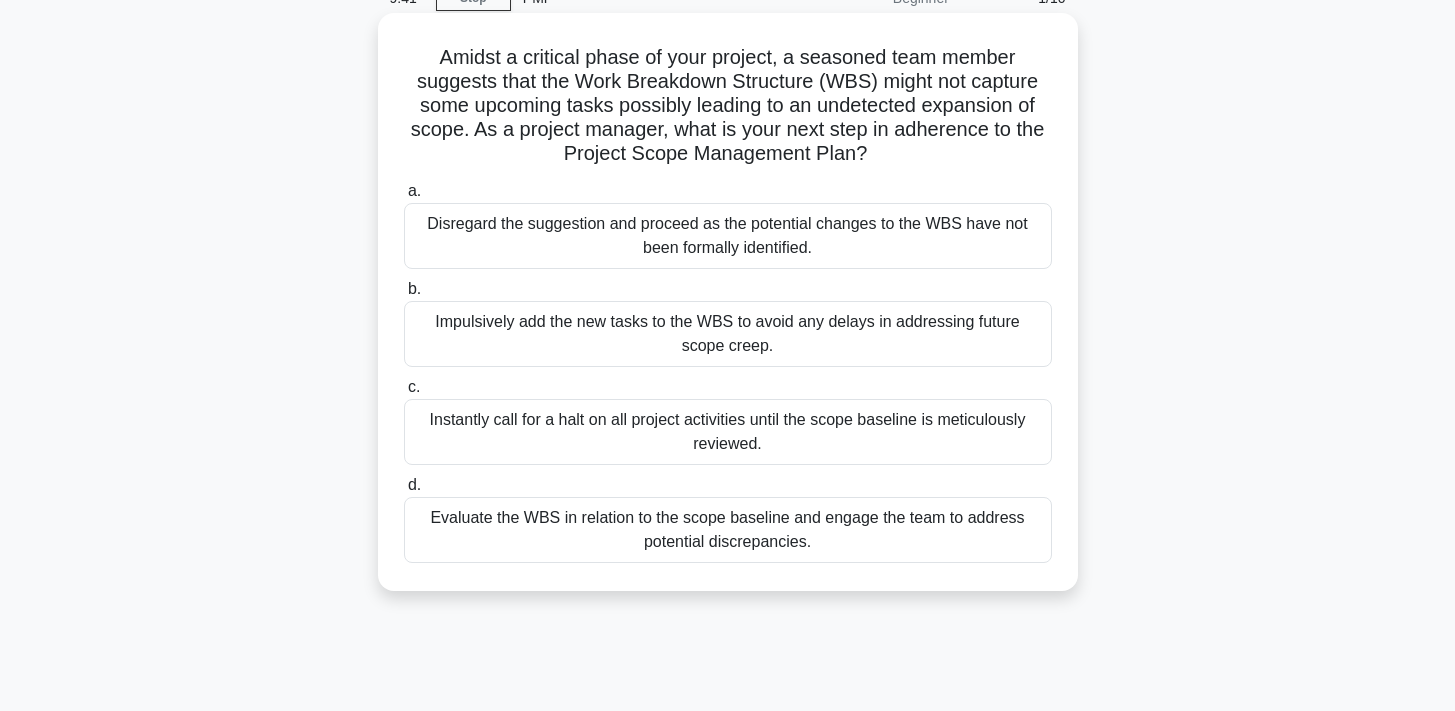 click on "Evaluate the WBS in relation to the scope baseline and engage the team to address potential discrepancies." at bounding box center [728, 530] 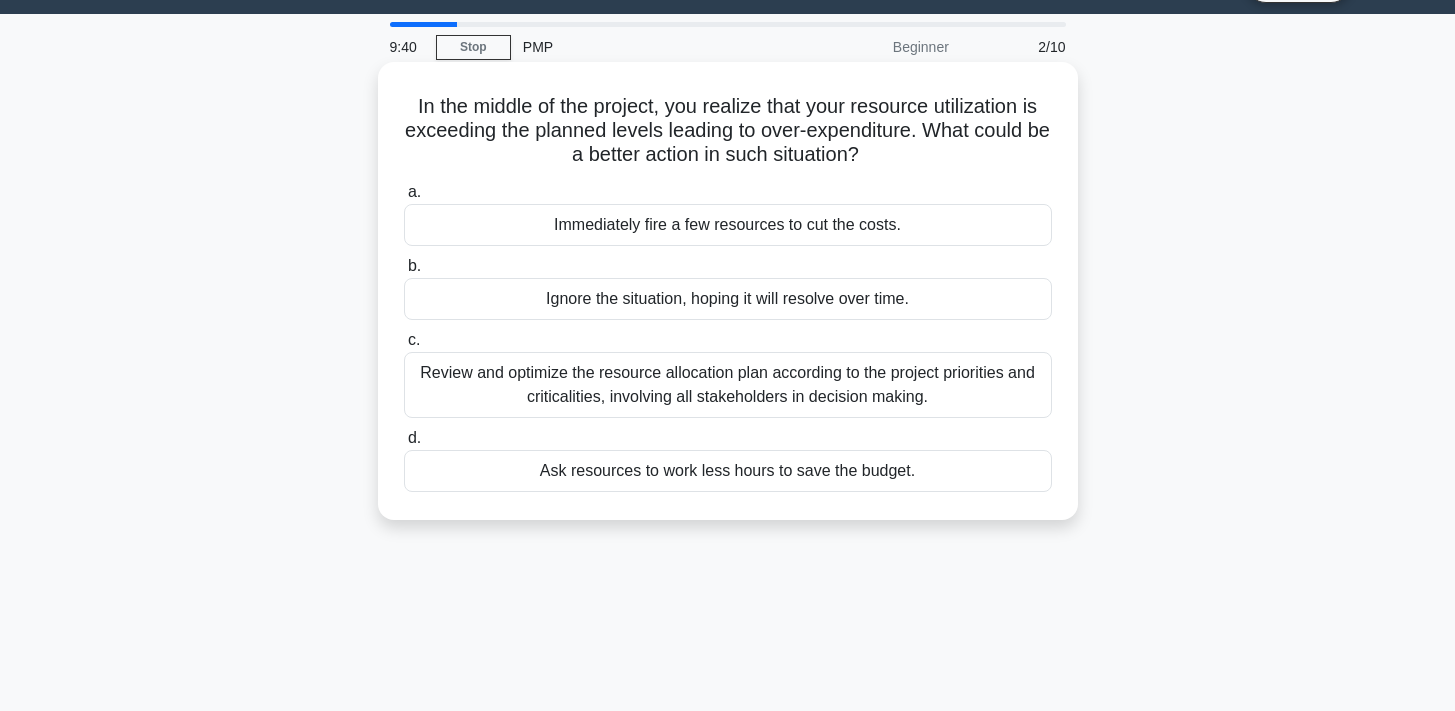 scroll, scrollTop: 0, scrollLeft: 0, axis: both 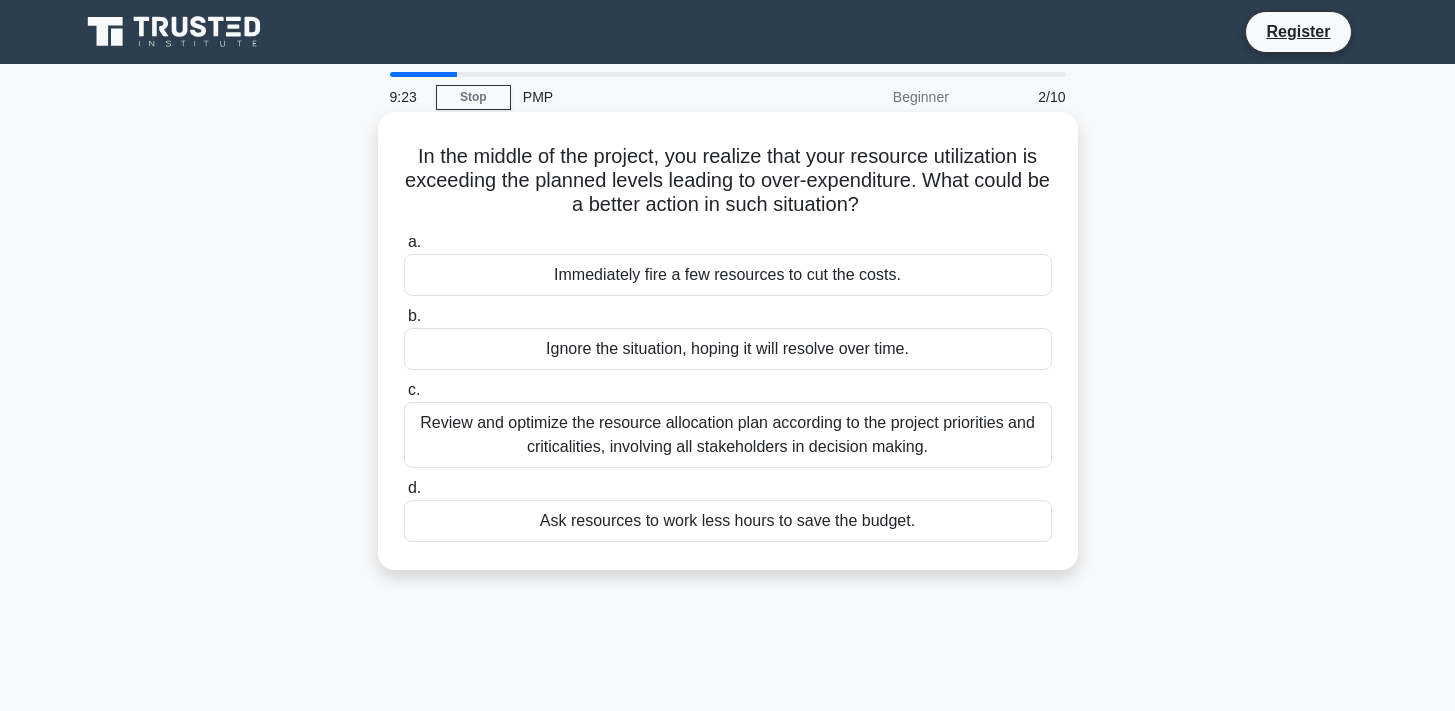 click on "Review and optimize the resource allocation plan according to the project priorities and criticalities, involving all stakeholders in decision making." at bounding box center (728, 435) 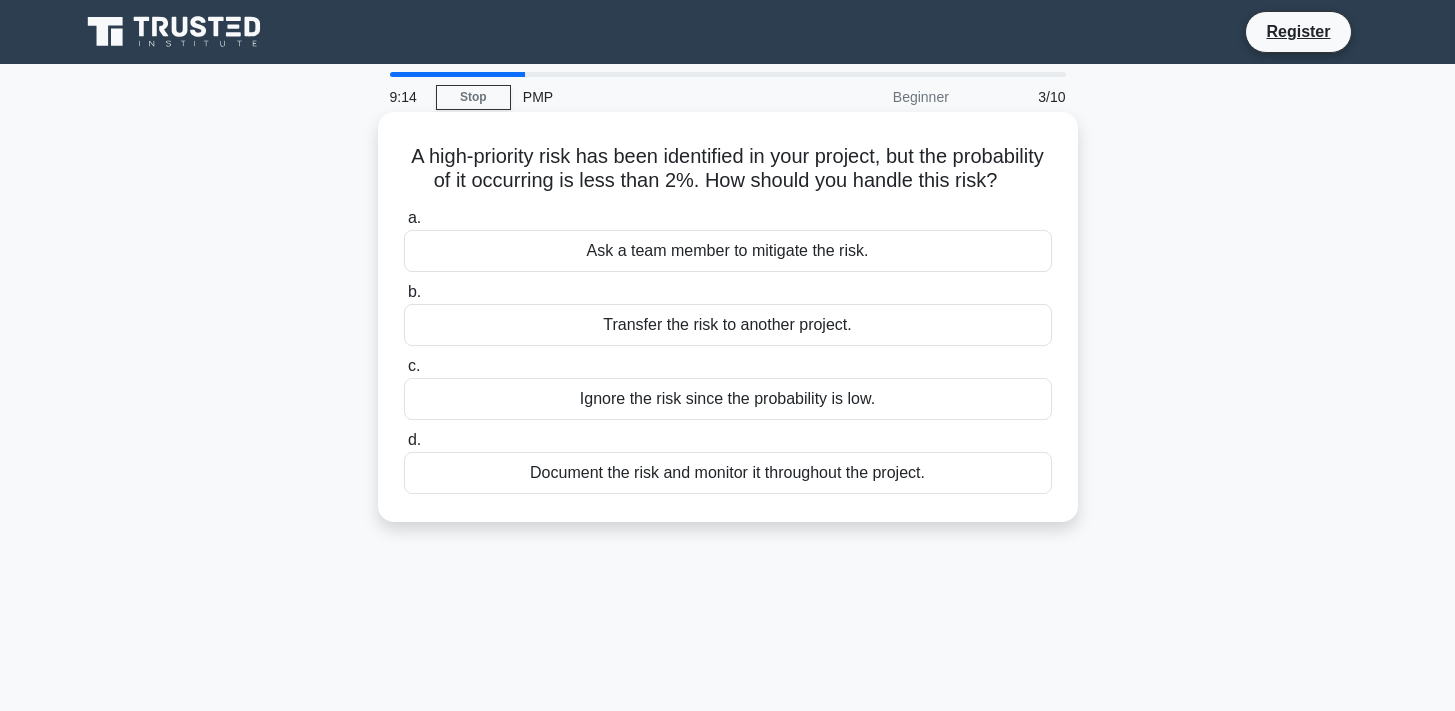 click on "Document the risk and monitor it throughout the project." at bounding box center (728, 473) 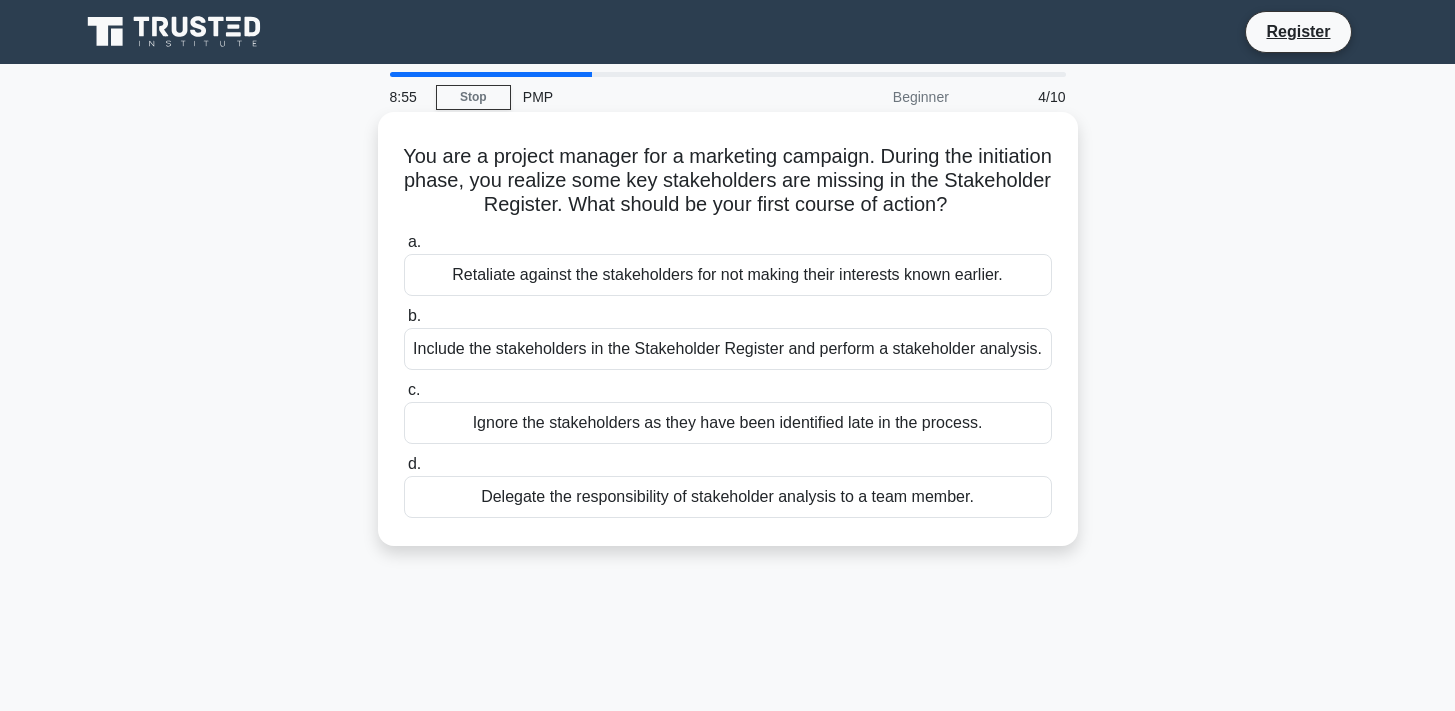 click on "Include the stakeholders in the Stakeholder Register and perform a stakeholder analysis." at bounding box center [728, 349] 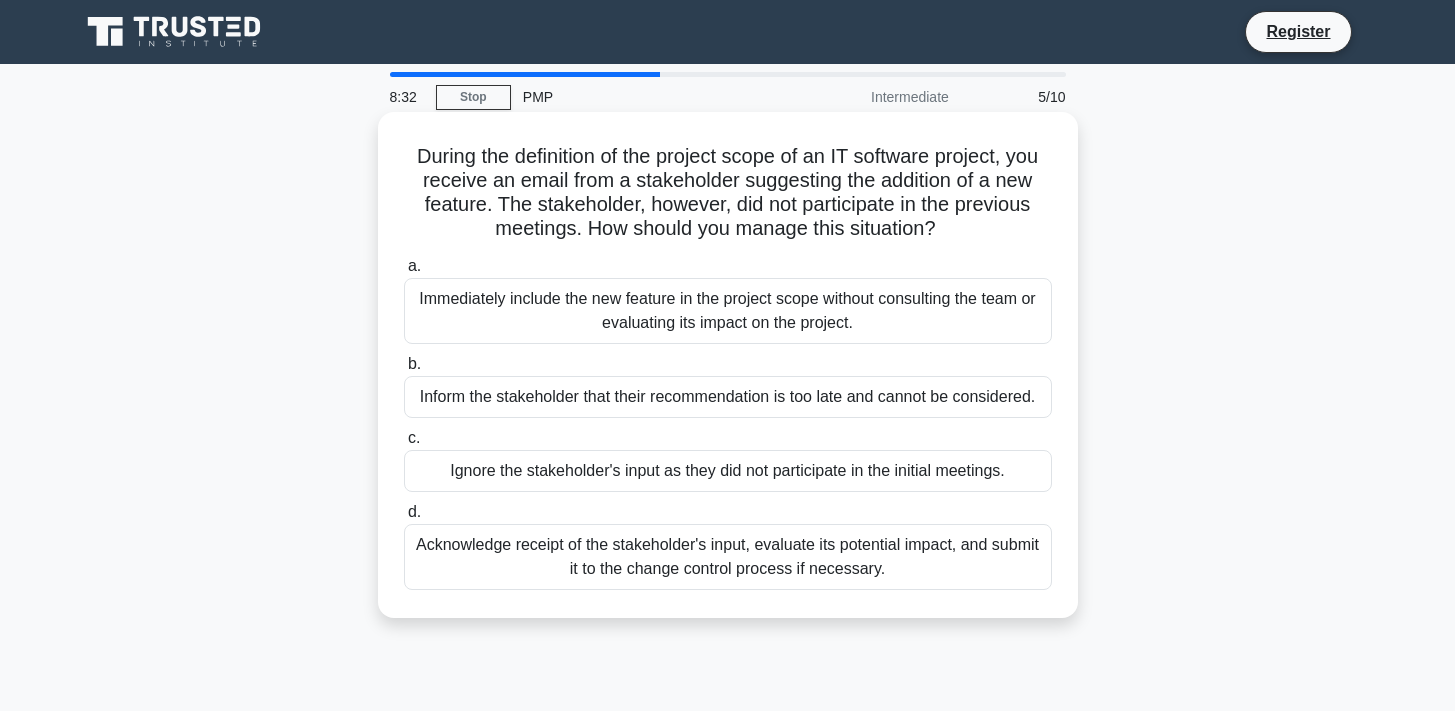 click on "Acknowledge receipt of the stakeholder's input, evaluate its potential impact, and submit it to the change control process if necessary." at bounding box center (728, 557) 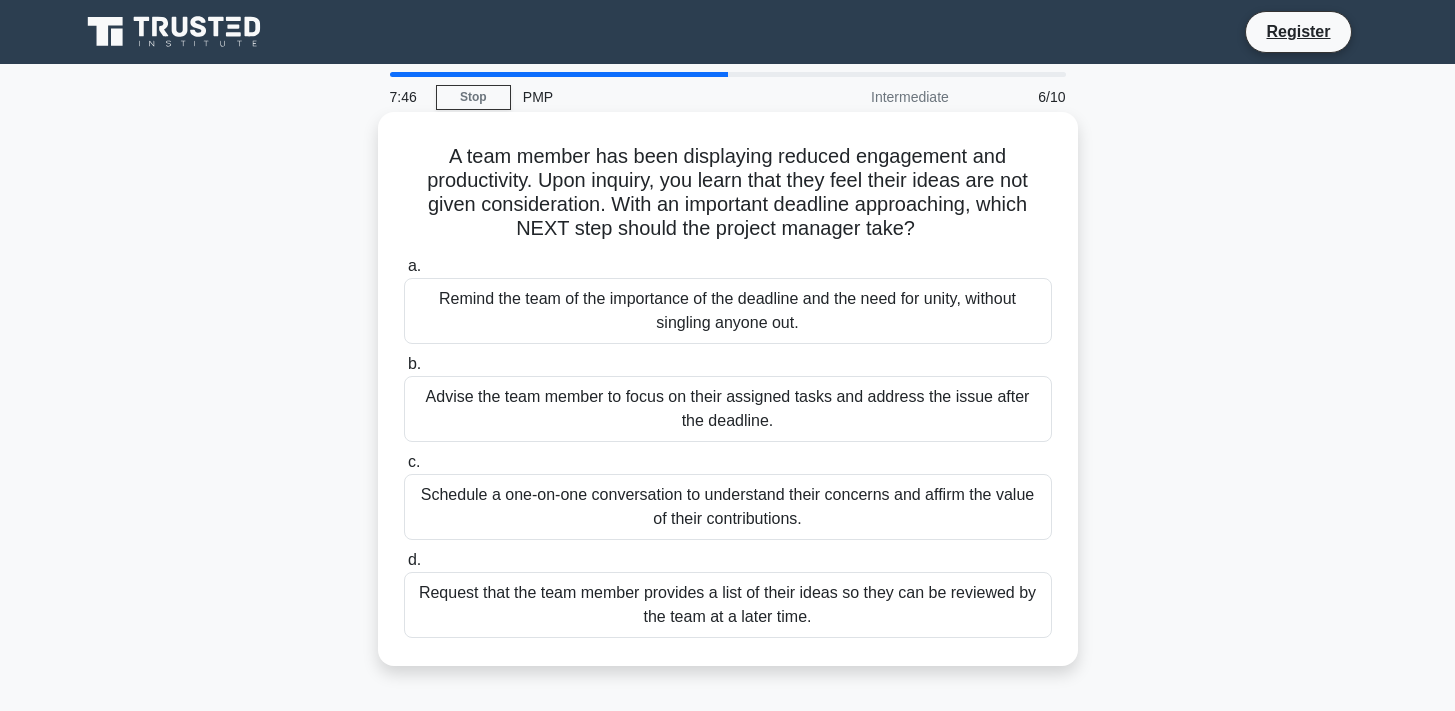 click on "Schedule a one-on-one conversation to understand their concerns and affirm the value of their contributions." at bounding box center (728, 507) 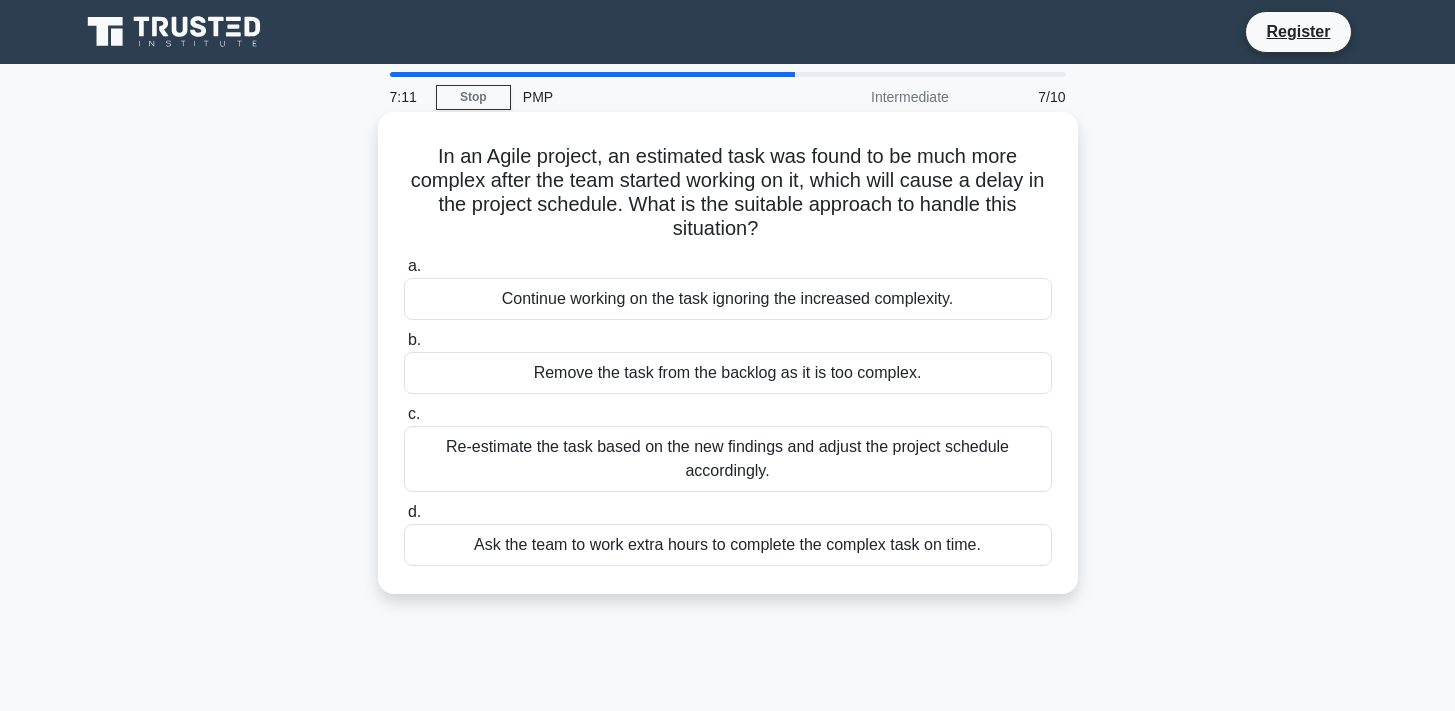 click on "Re-estimate the task based on the new findings and adjust the project schedule accordingly." at bounding box center [728, 459] 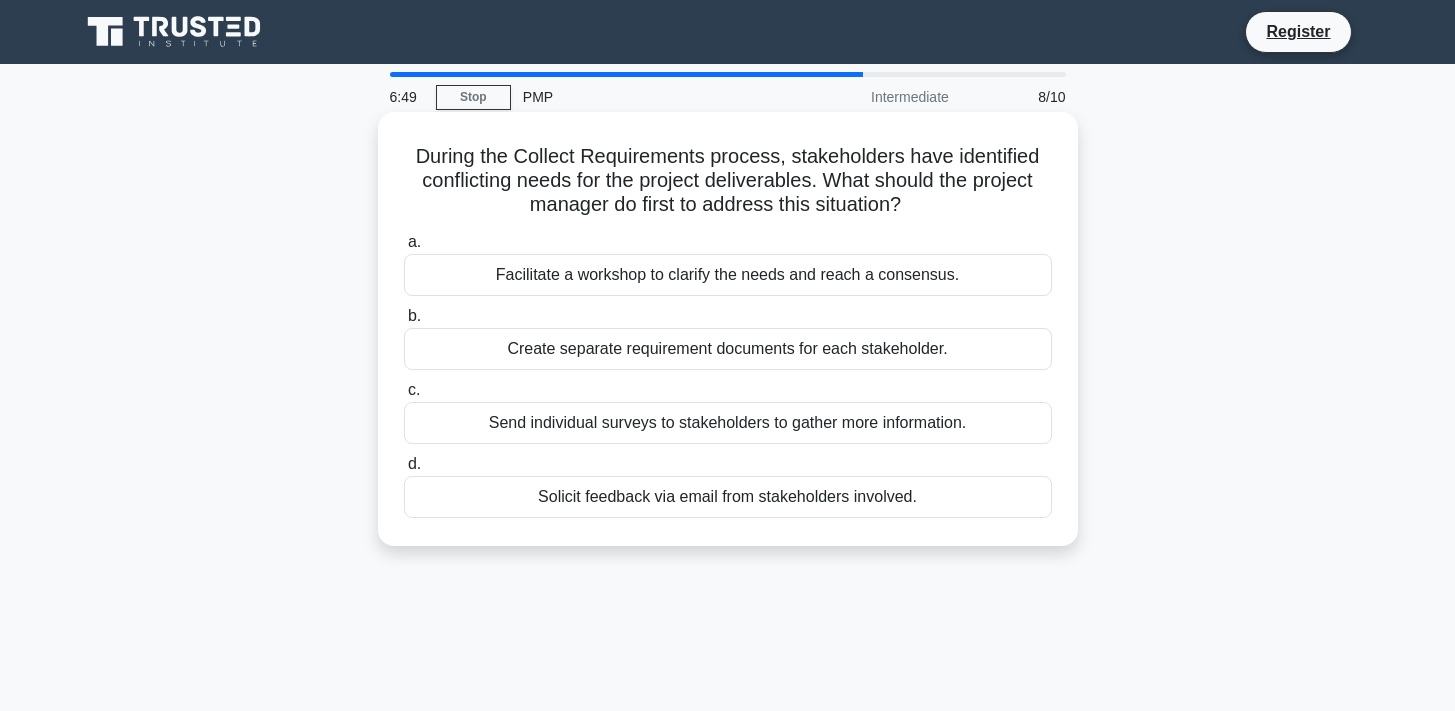click on "Facilitate a workshop to clarify the needs and reach a consensus." at bounding box center (728, 275) 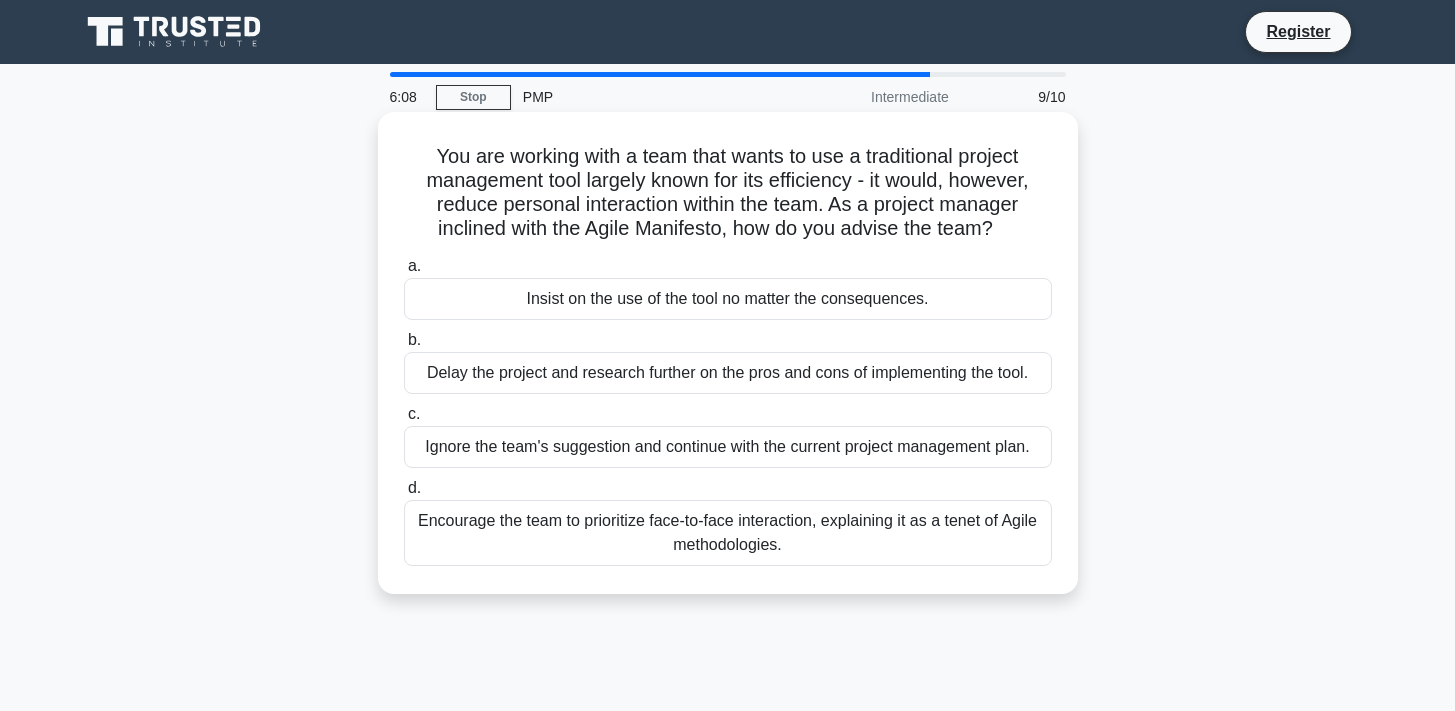 click on "Encourage the team to prioritize face-to-face interaction, explaining it as a tenet of Agile methodologies." at bounding box center (728, 533) 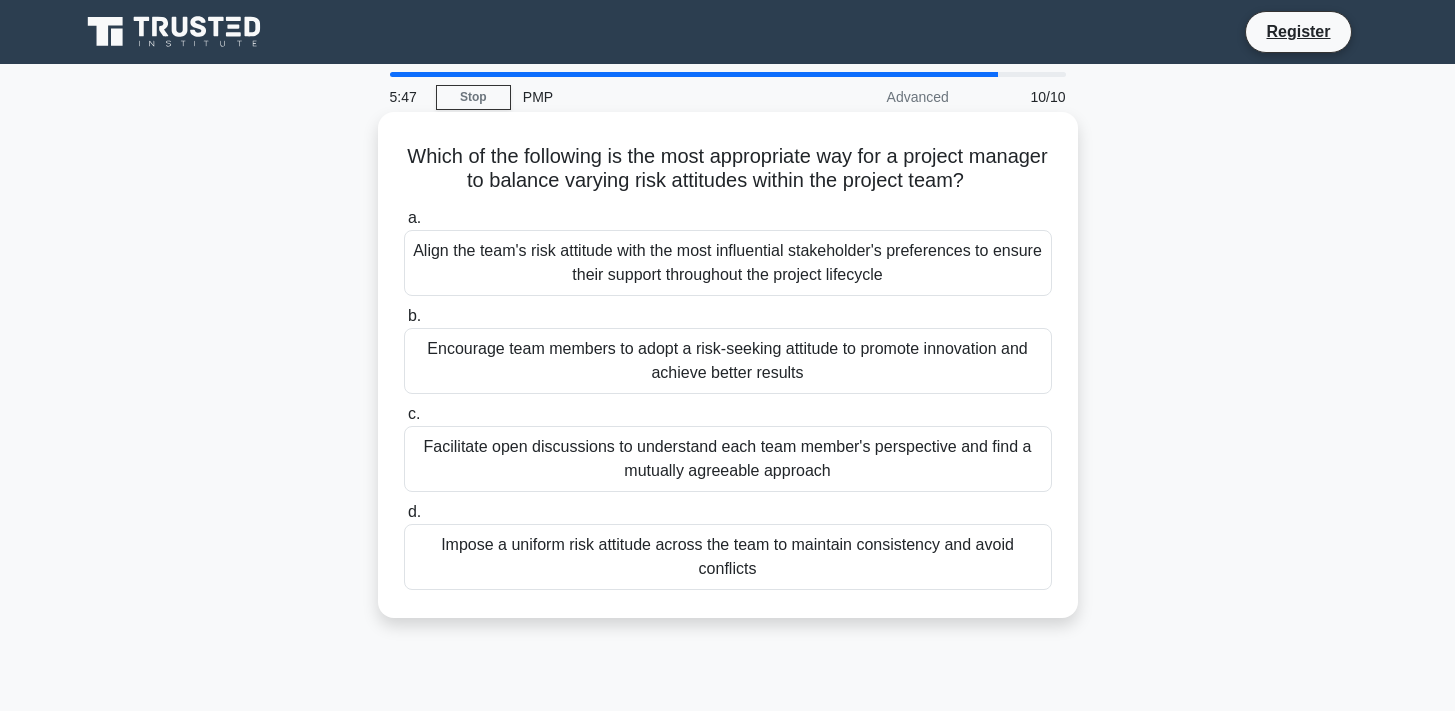 click on "Facilitate open discussions to understand each team member's perspective and find a mutually agreeable approach" at bounding box center [728, 459] 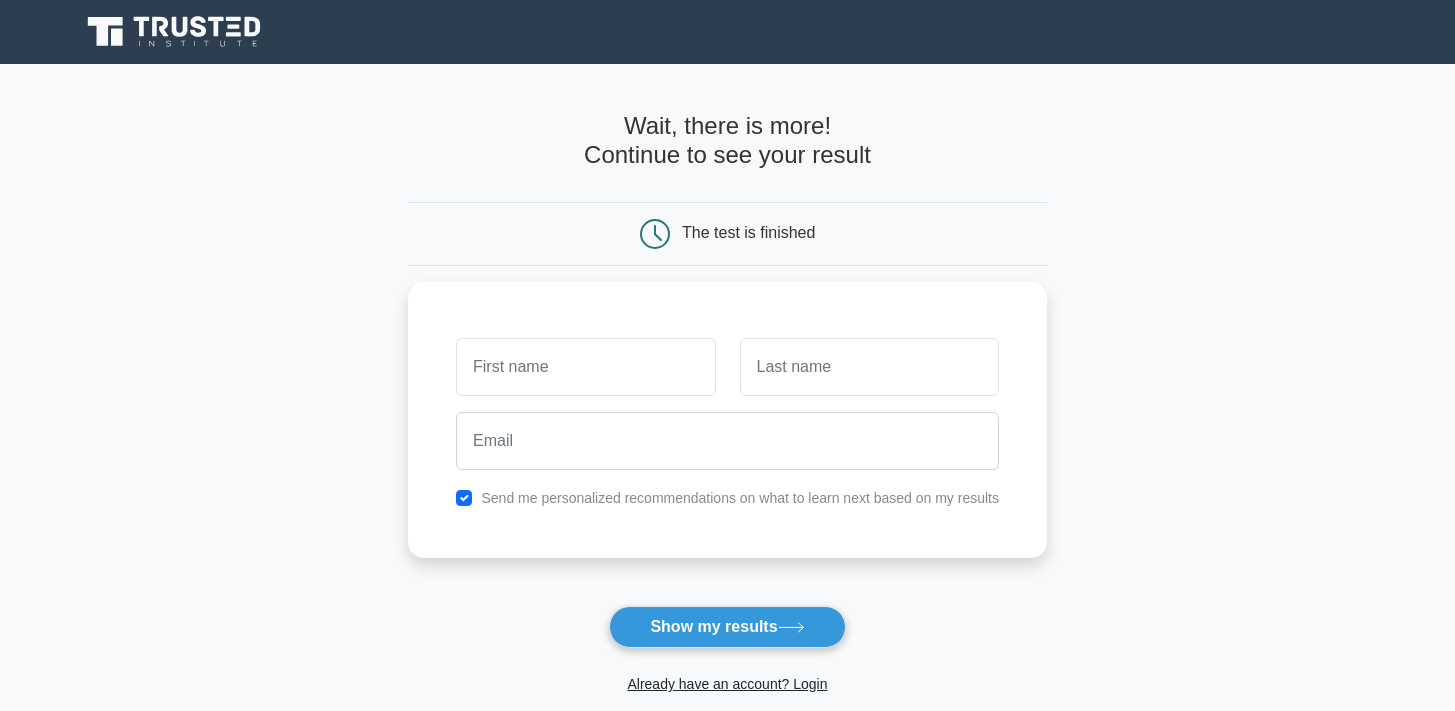 scroll, scrollTop: 0, scrollLeft: 0, axis: both 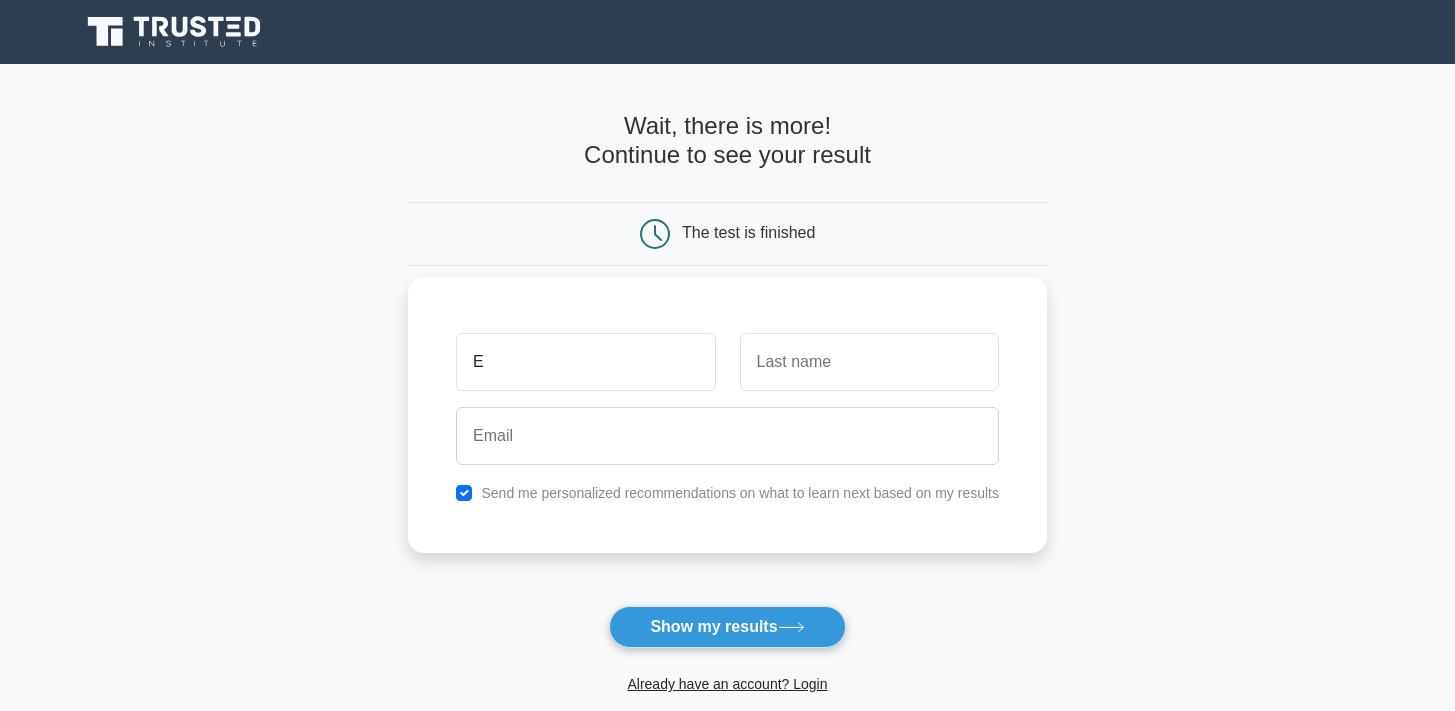 type on "E" 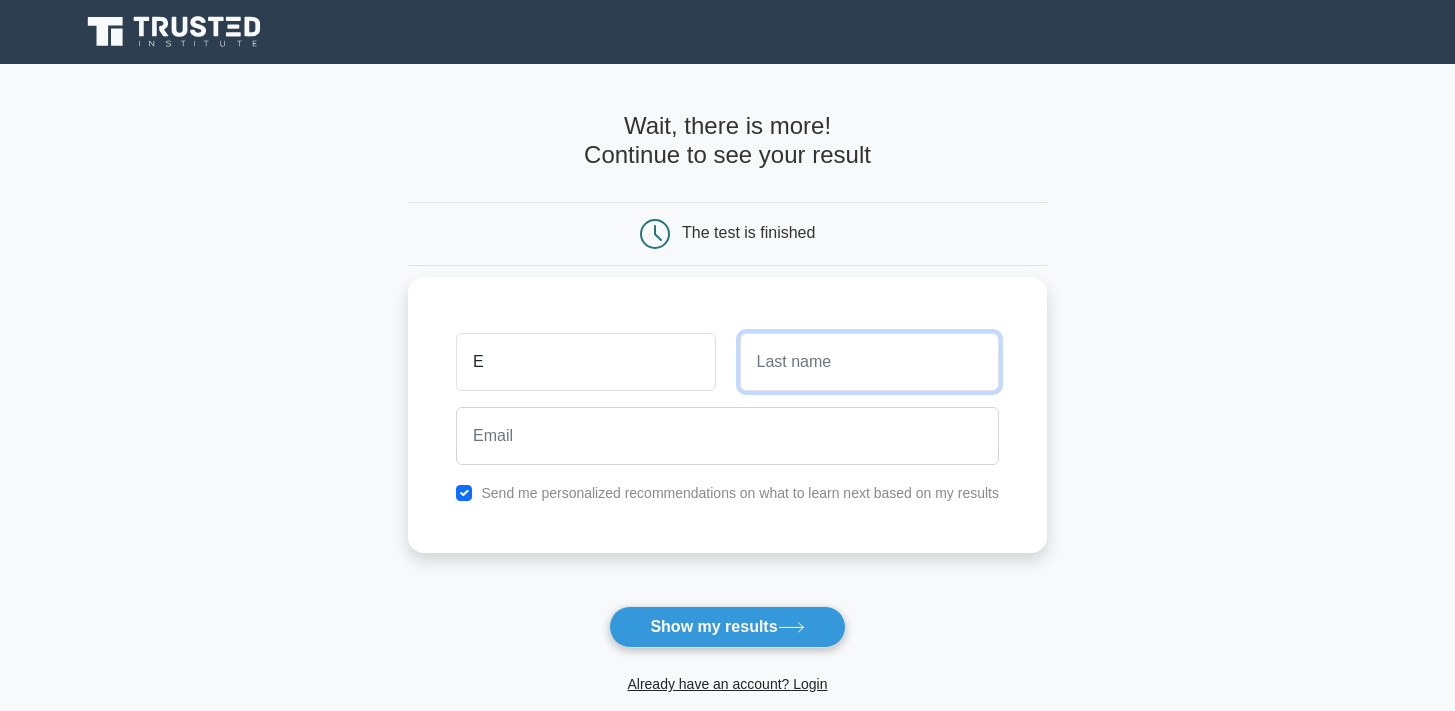 click at bounding box center (869, 362) 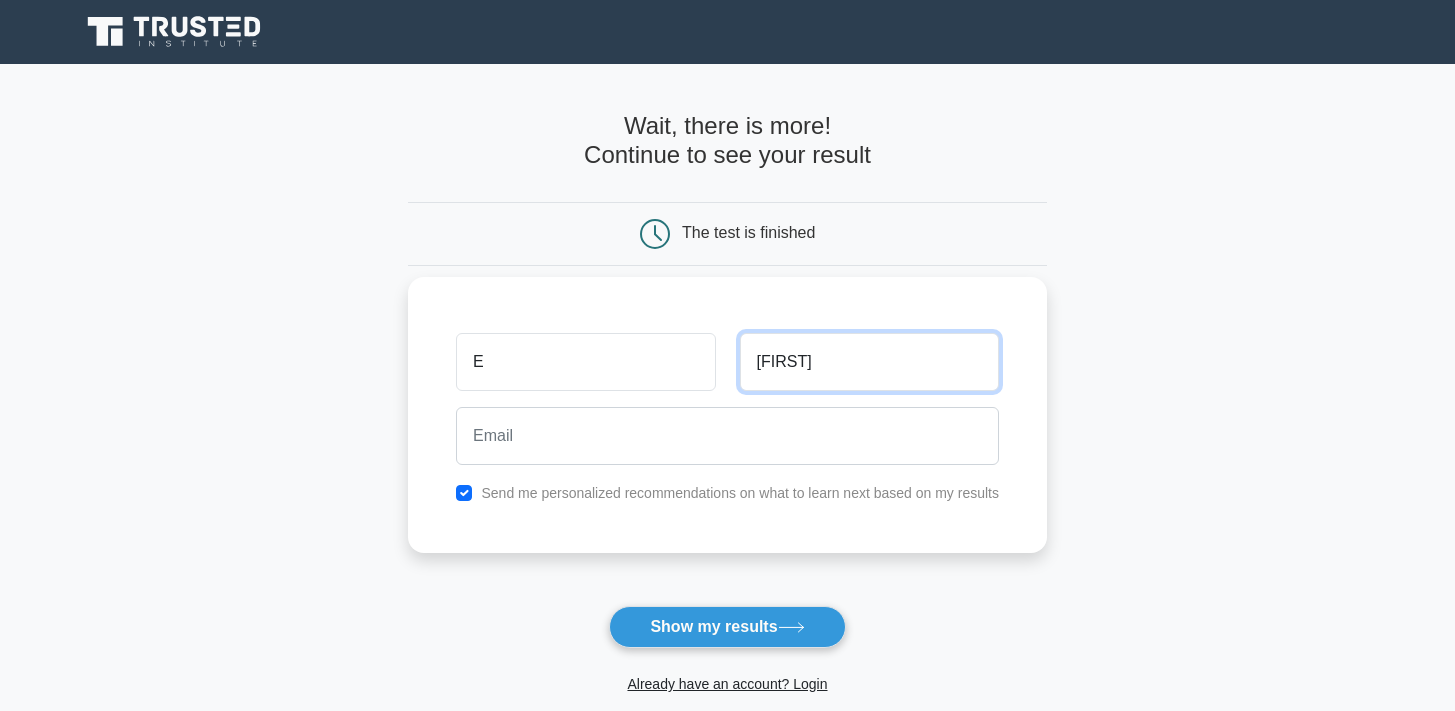 type on "[FIRST]" 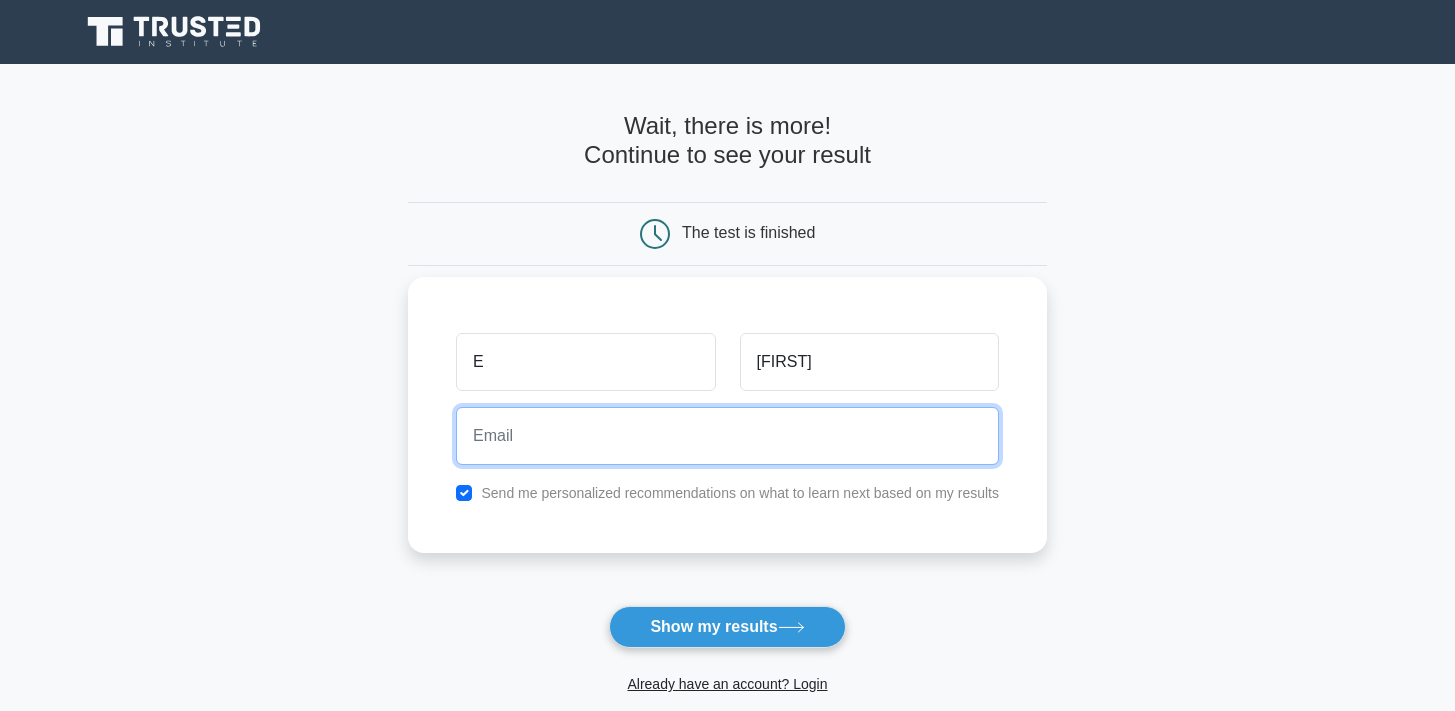 click at bounding box center [727, 436] 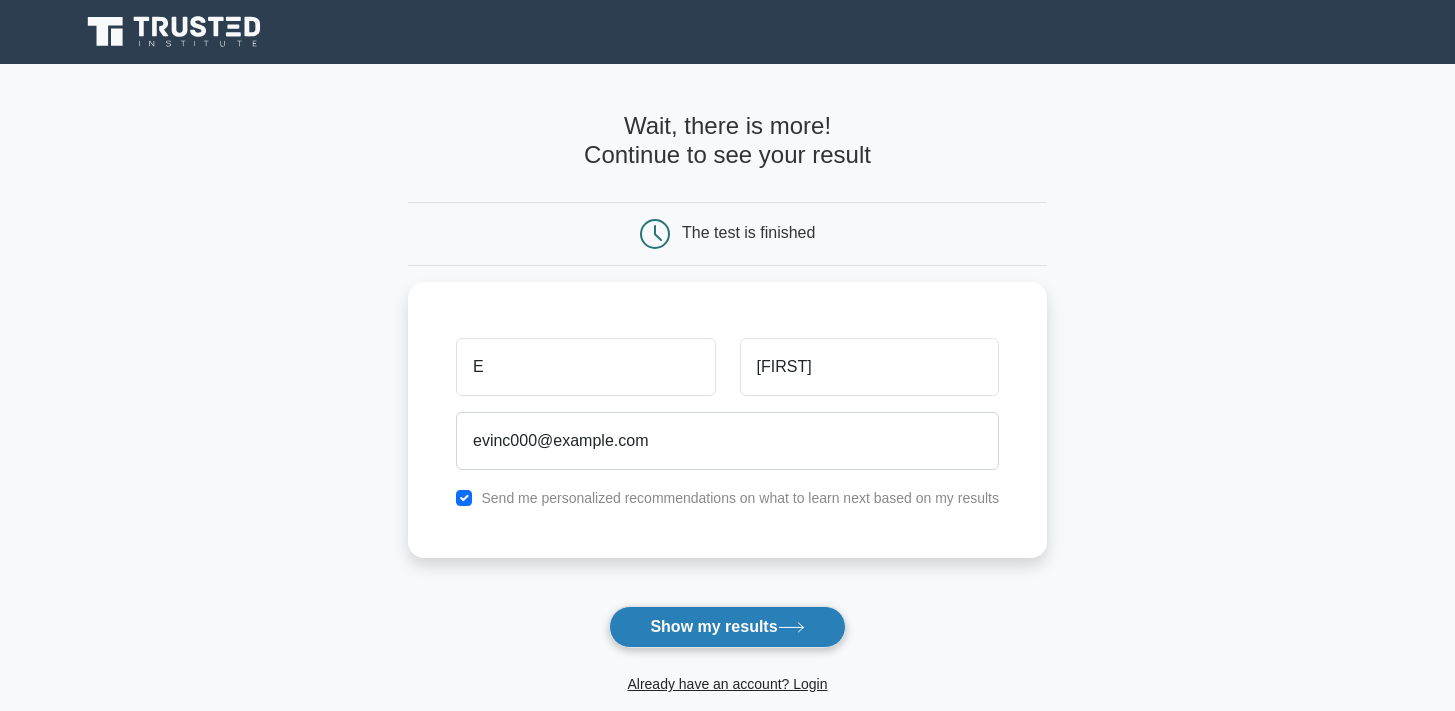 click on "Show my results" at bounding box center (727, 627) 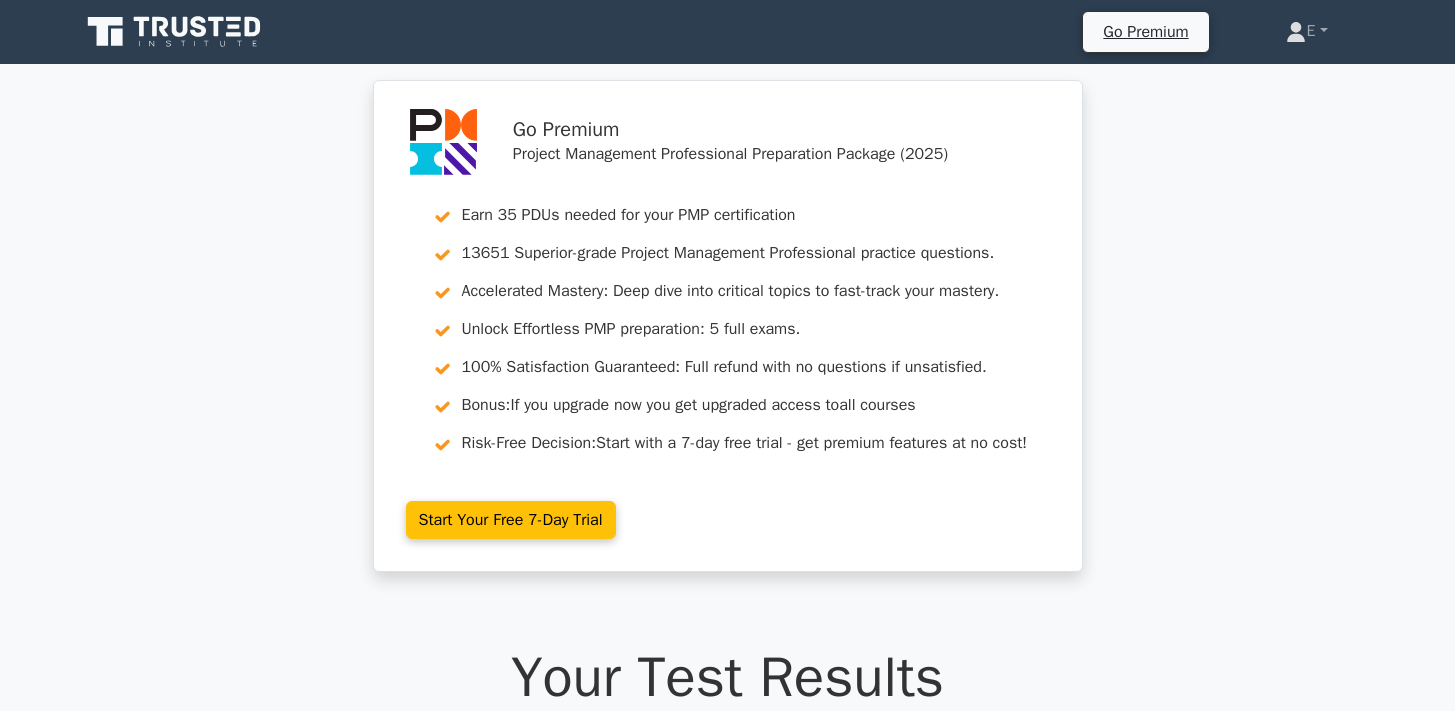 scroll, scrollTop: 0, scrollLeft: 0, axis: both 